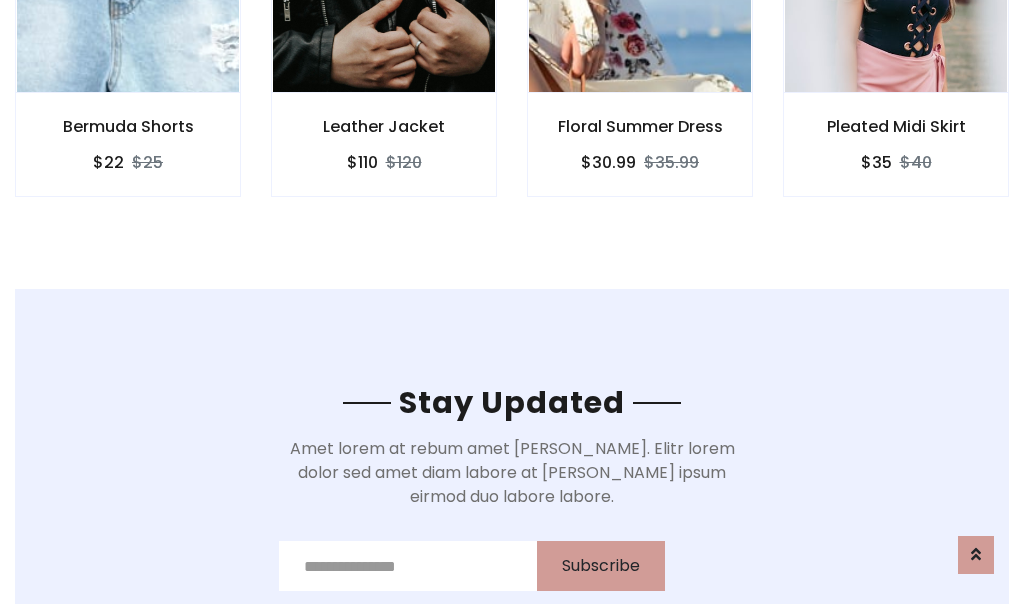 scroll, scrollTop: 3012, scrollLeft: 0, axis: vertical 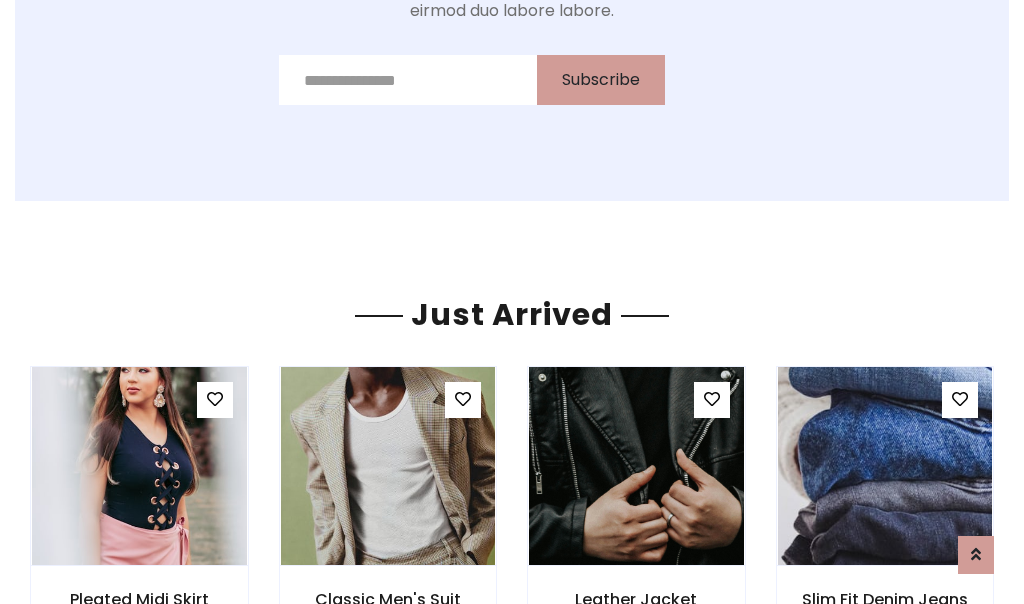 click on "Floral Summer Dress
$30.99
$35.99" at bounding box center [640, -428] 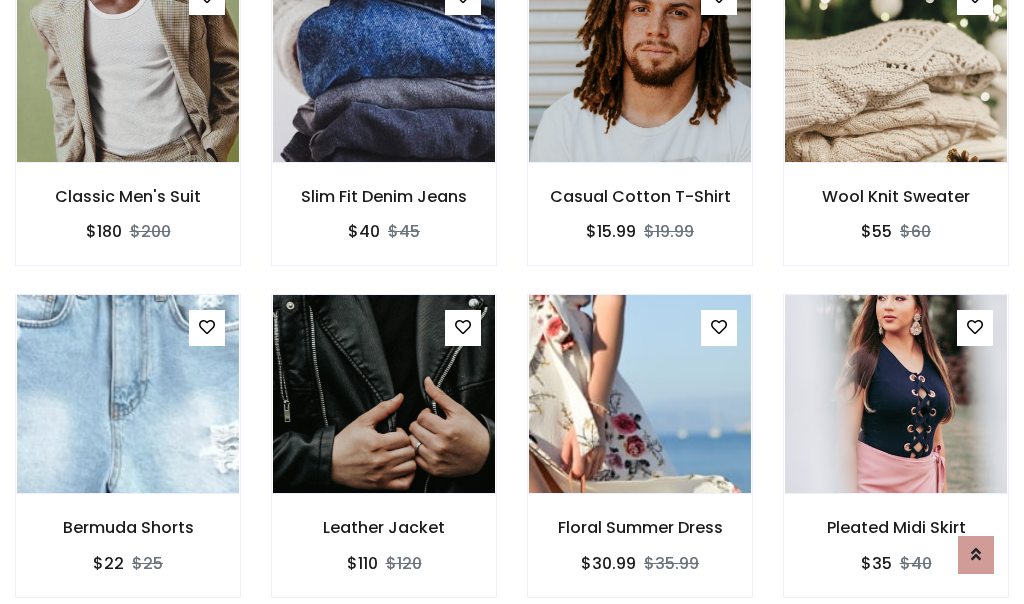 click on "Floral Summer Dress
$30.99
$35.99" at bounding box center [640, 459] 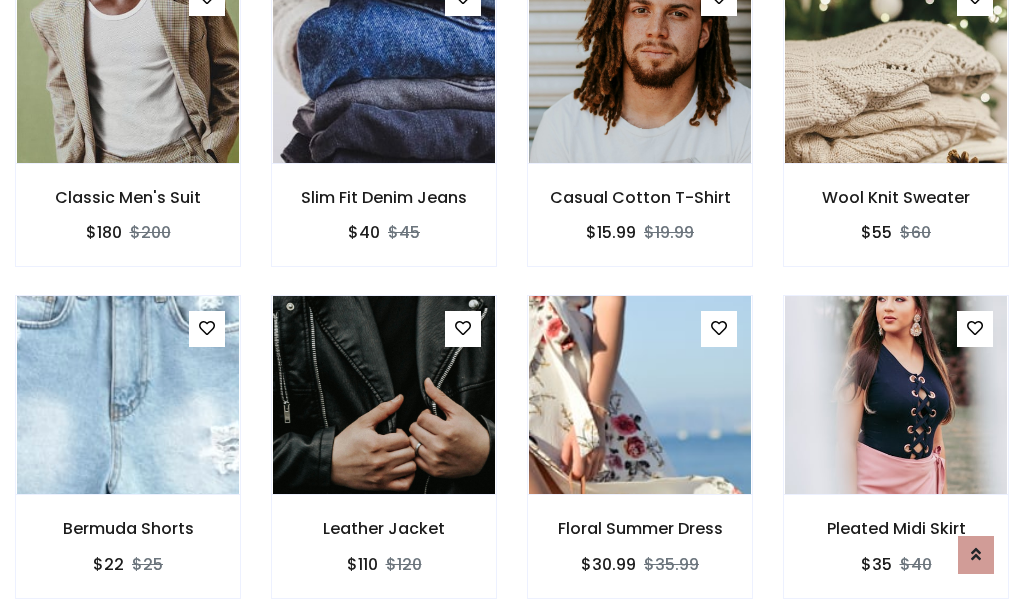 click on "Floral Summer Dress
$30.99
$35.99" at bounding box center (640, 460) 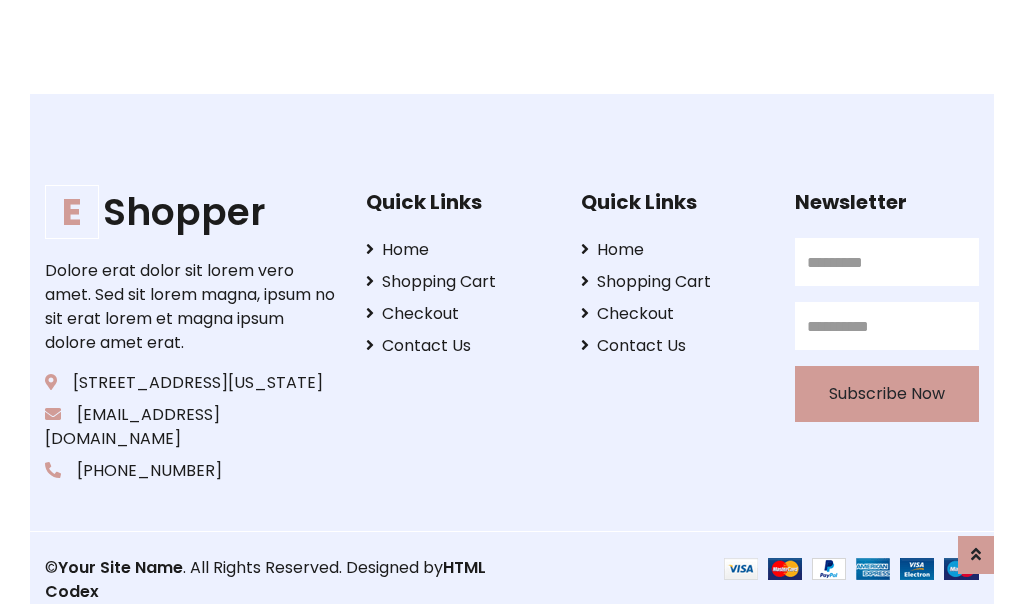 scroll, scrollTop: 3807, scrollLeft: 0, axis: vertical 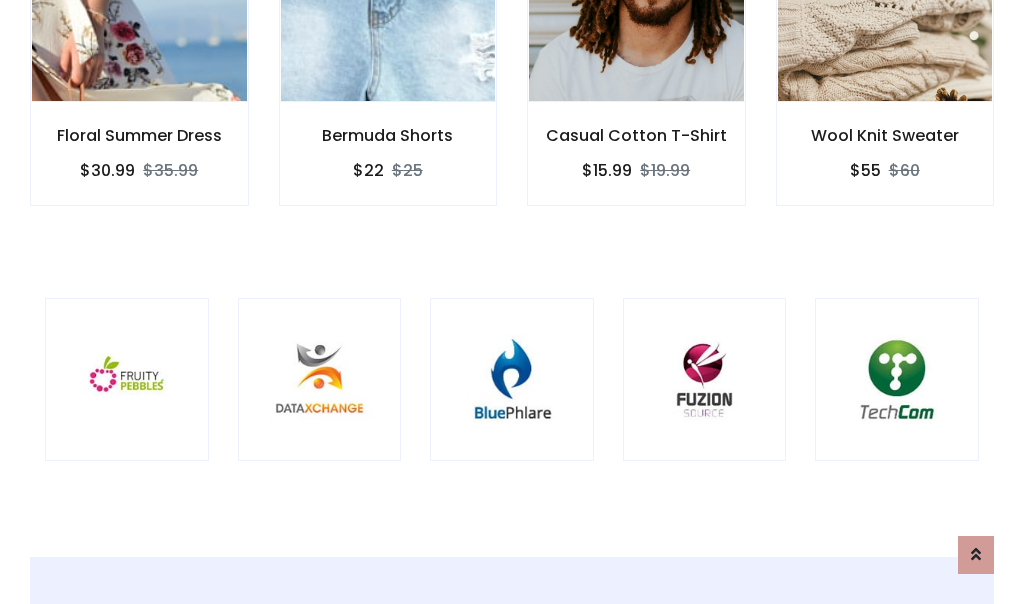 click at bounding box center [512, 380] 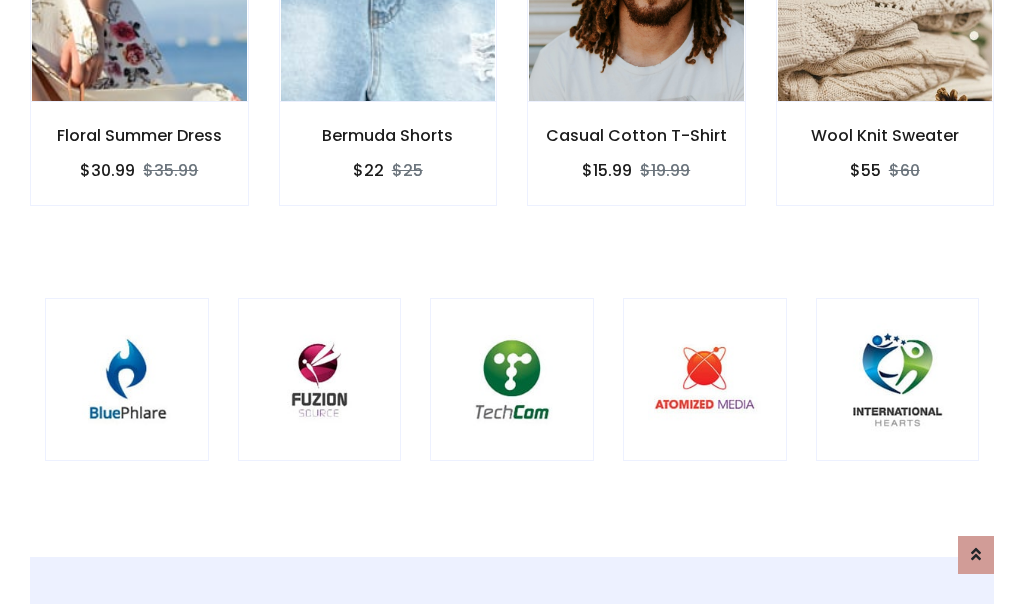 click at bounding box center [512, 380] 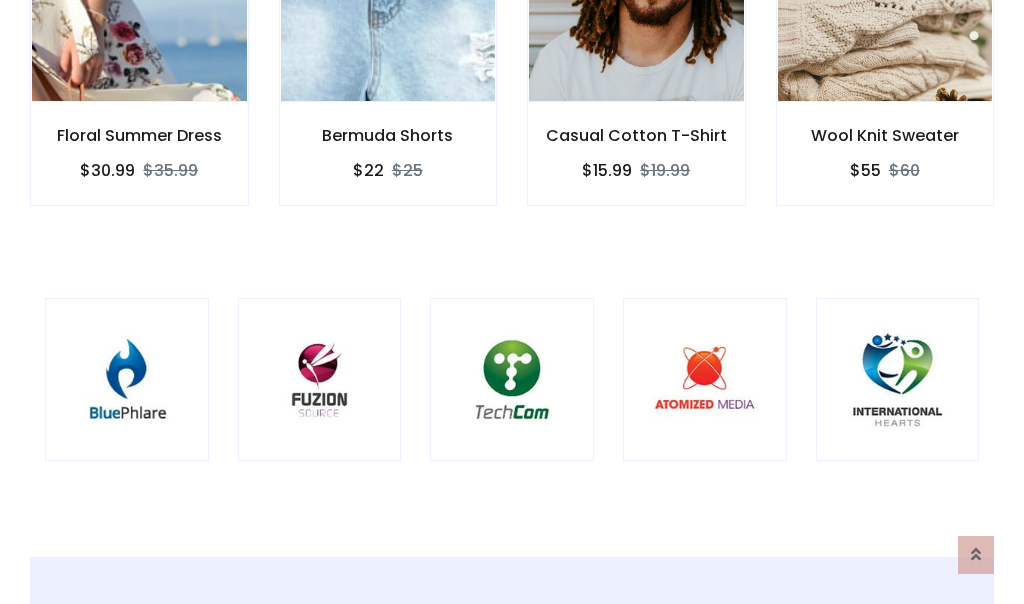 scroll, scrollTop: 0, scrollLeft: 0, axis: both 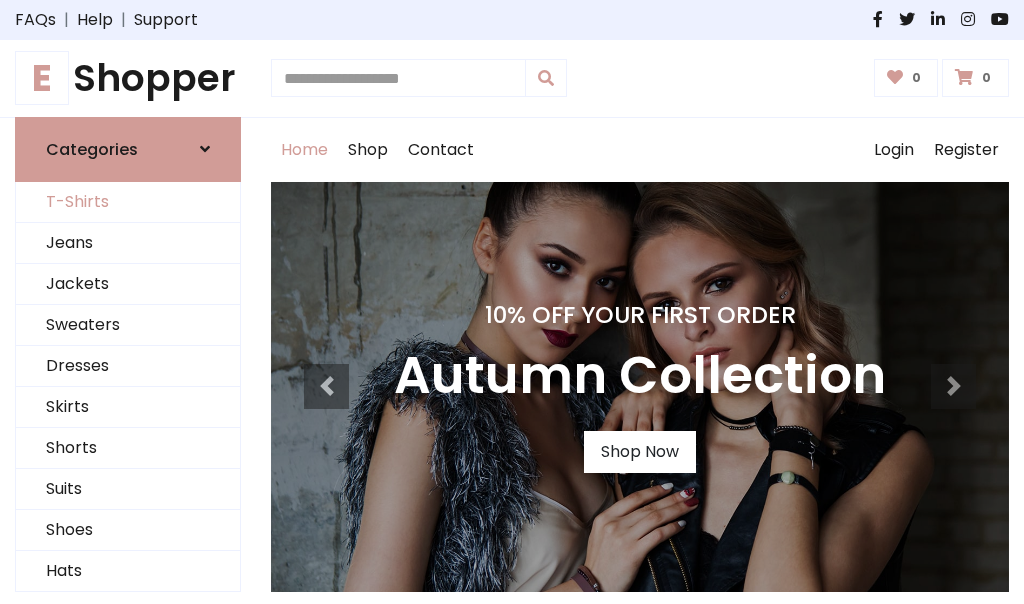 click on "T-Shirts" at bounding box center [128, 202] 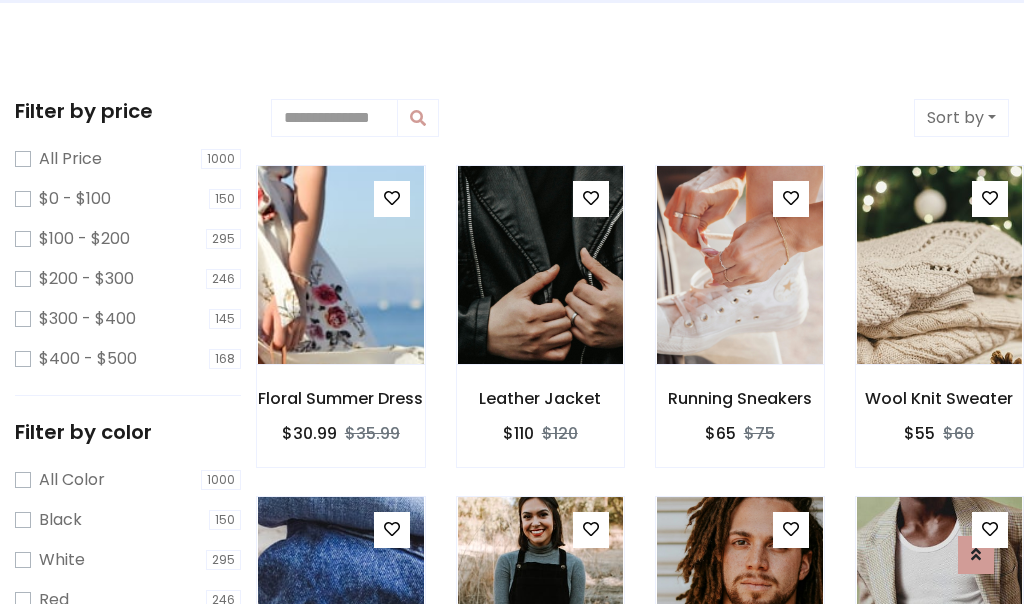 scroll, scrollTop: 0, scrollLeft: 0, axis: both 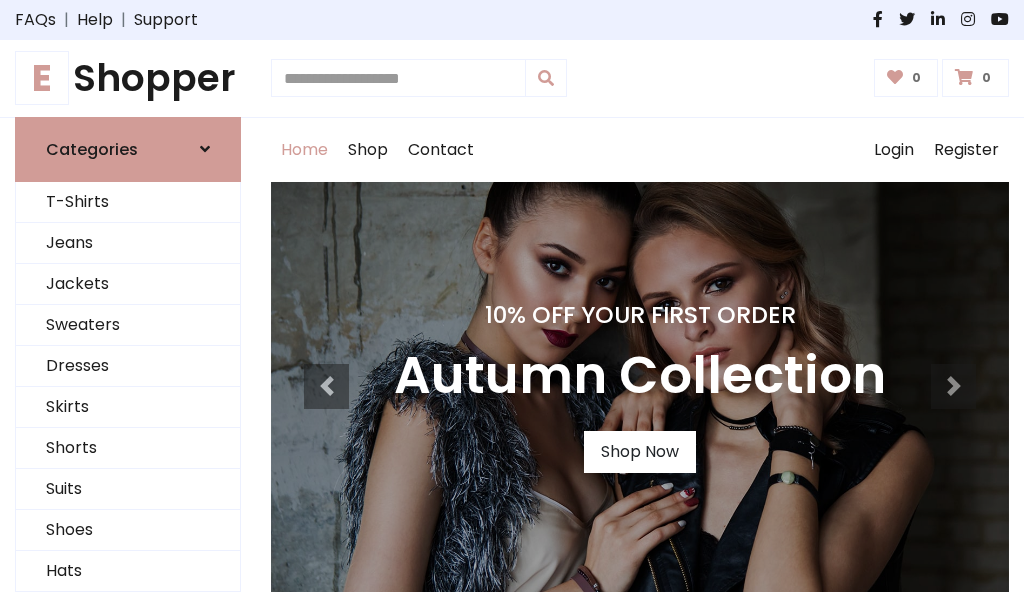 click on "E Shopper" at bounding box center [128, 78] 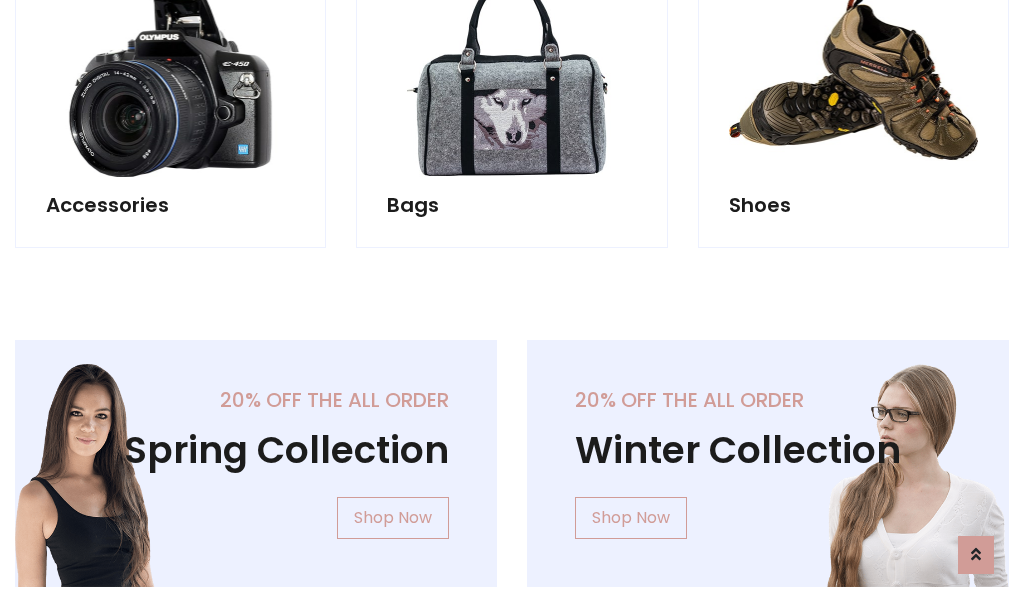 scroll, scrollTop: 1943, scrollLeft: 0, axis: vertical 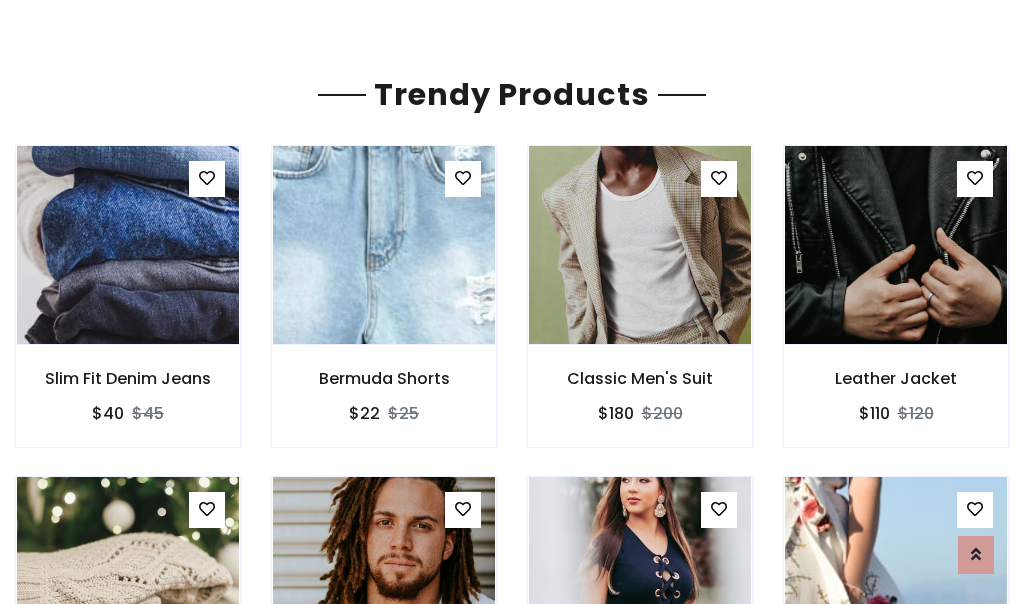 click on "Shop" at bounding box center [368, -1793] 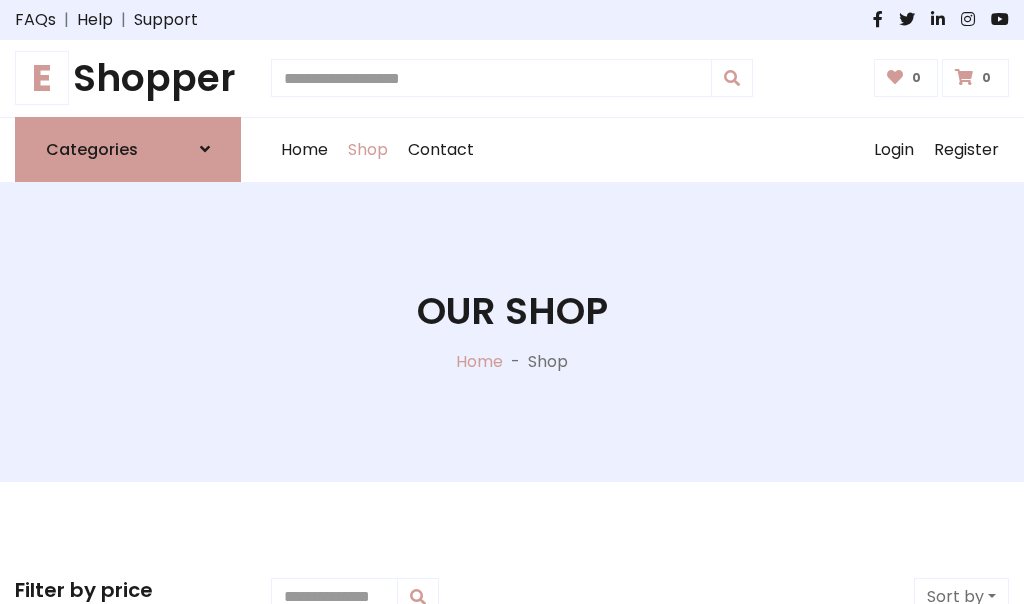 scroll, scrollTop: 0, scrollLeft: 0, axis: both 